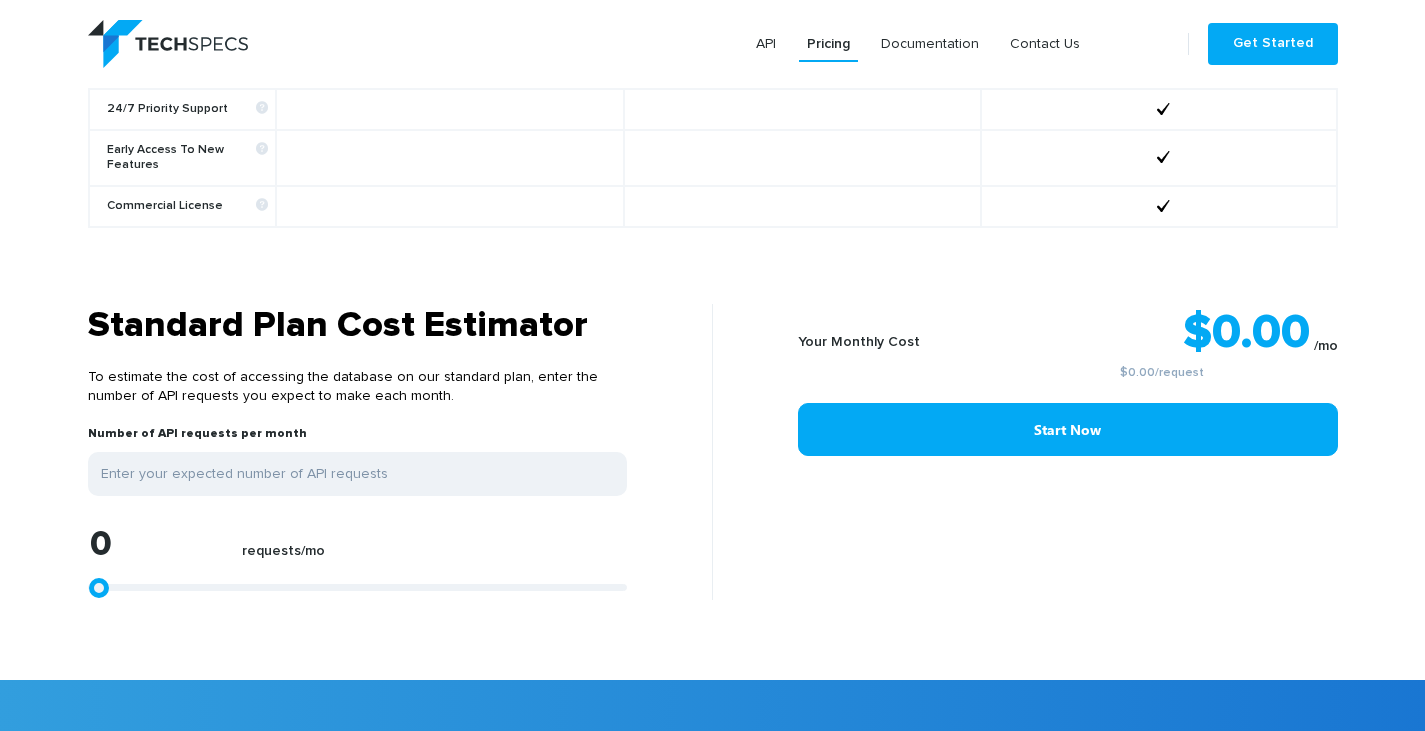 scroll, scrollTop: 1500, scrollLeft: 0, axis: vertical 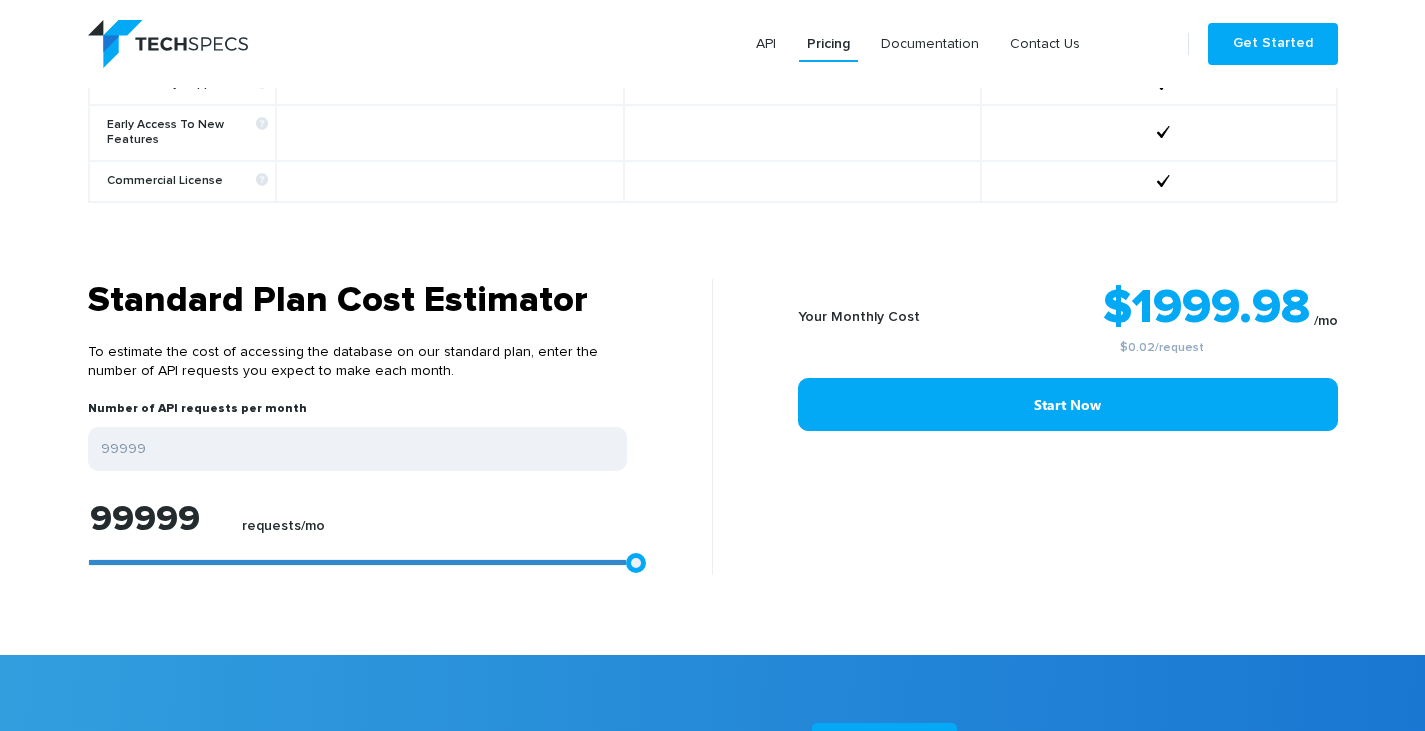 drag, startPoint x: 108, startPoint y: 548, endPoint x: 1148, endPoint y: 573, distance: 1040.3004 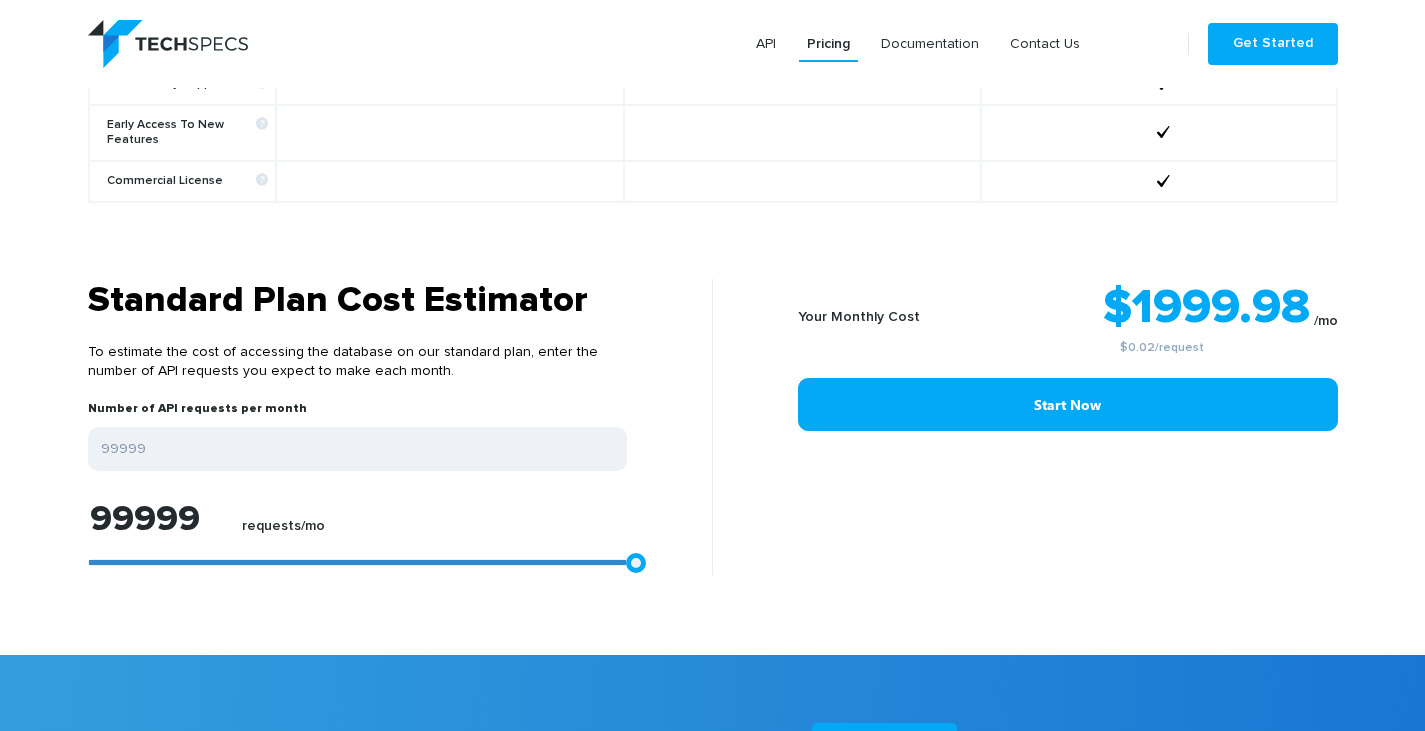click on "Standard Plan Cost Estimator
To estimate the cost of accessing the database on our standard plan, enter the number of API requests you expect to make each month.
Number of API requests per month
99999
99999
requests/mo
Your Monthly Cost
$1999.98   /mo   $0.02 /request
Start Now" at bounding box center [712, 467] 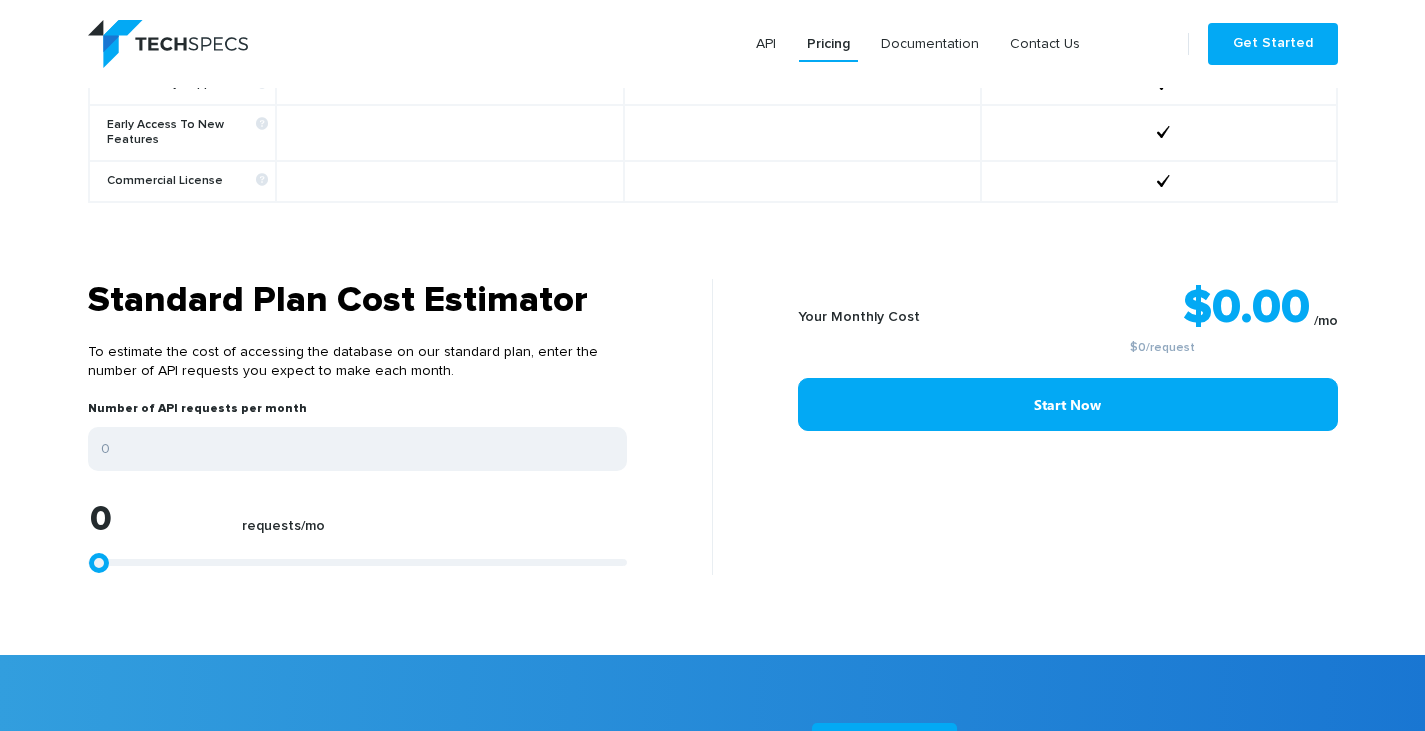 drag, startPoint x: 639, startPoint y: 544, endPoint x: 82, endPoint y: 473, distance: 561.5069 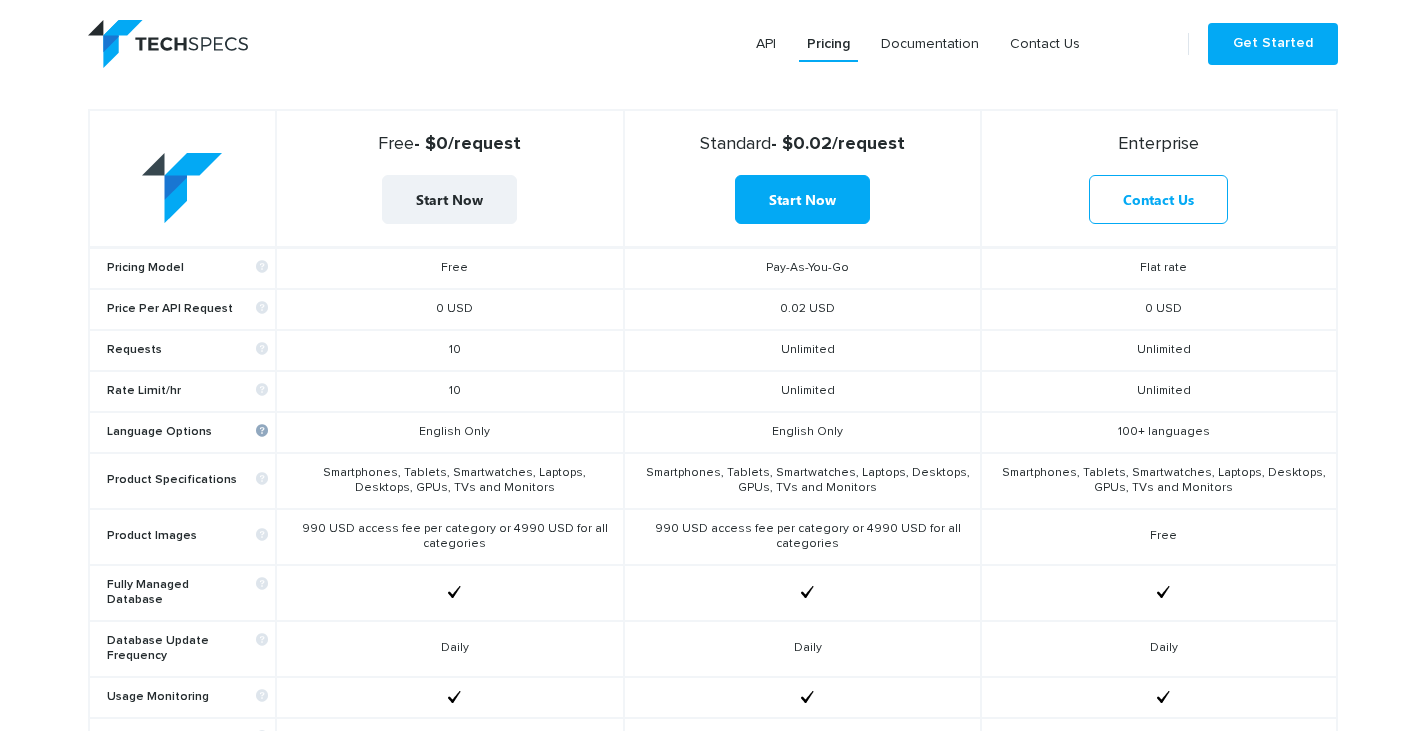 scroll, scrollTop: 400, scrollLeft: 0, axis: vertical 